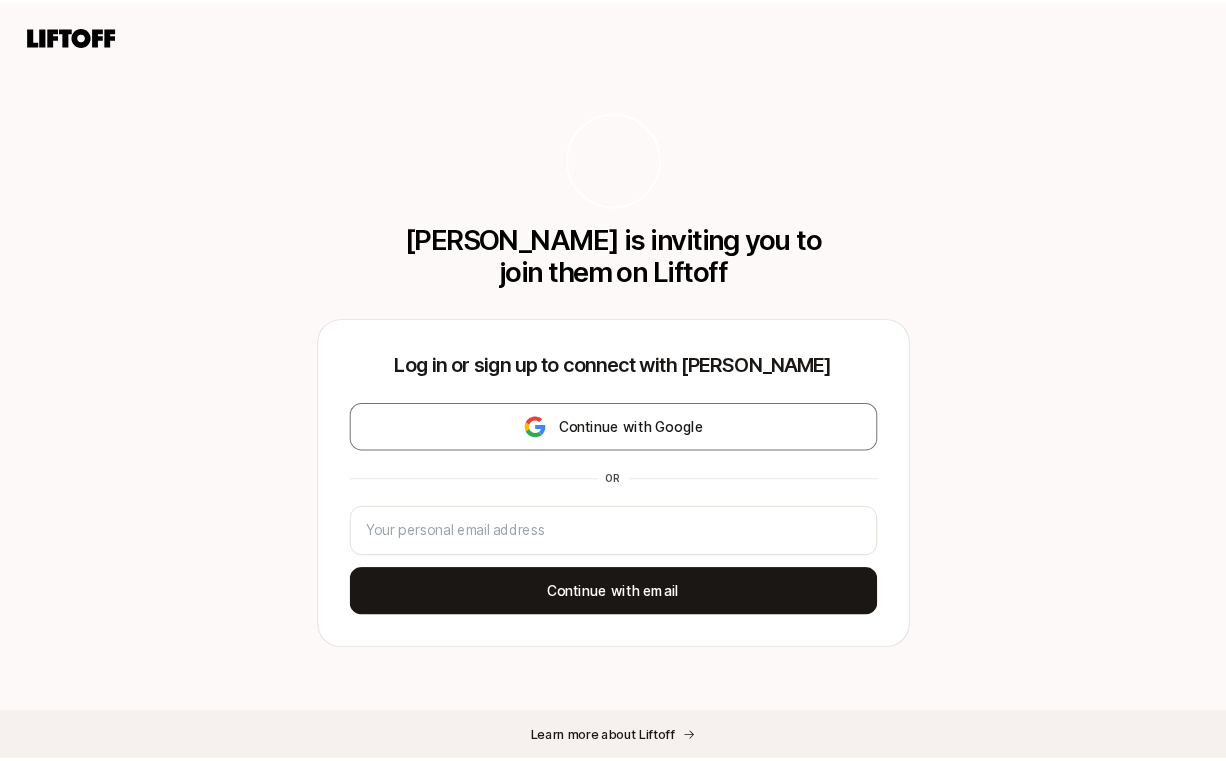 scroll, scrollTop: 0, scrollLeft: 0, axis: both 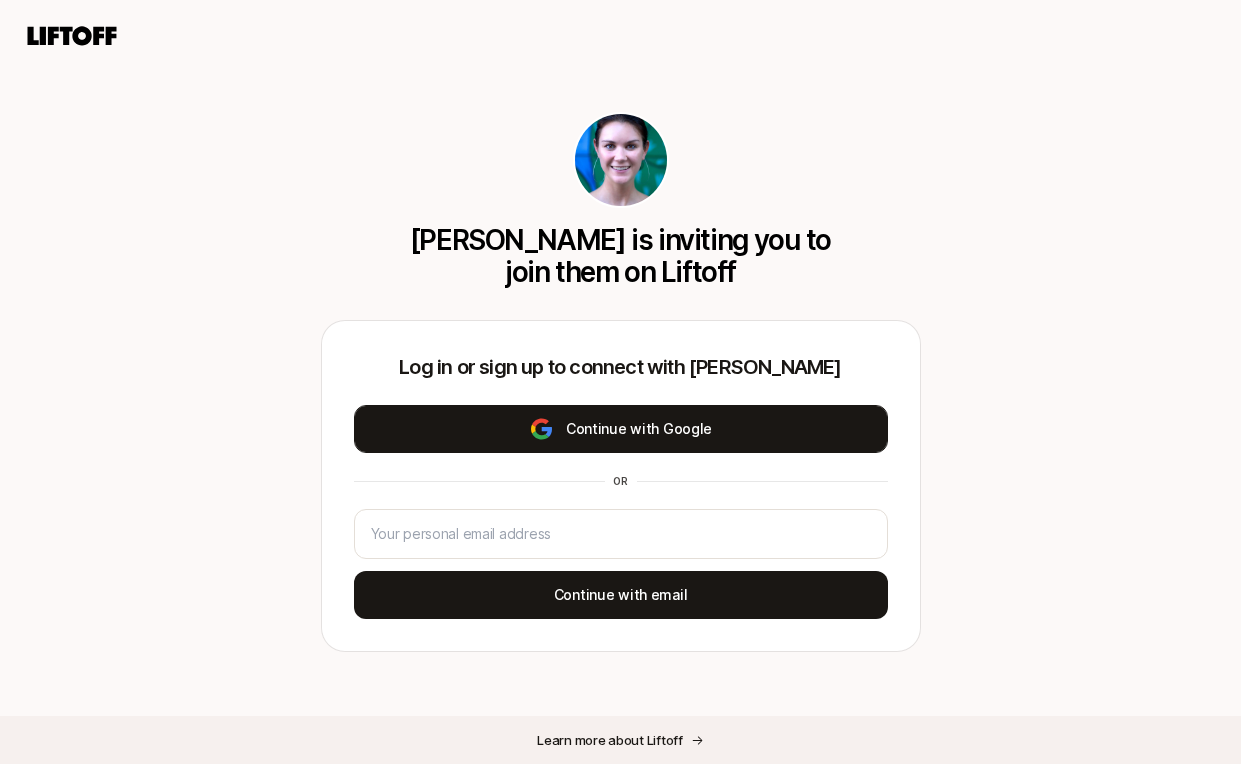 click on "Continue with Google" at bounding box center (621, 429) 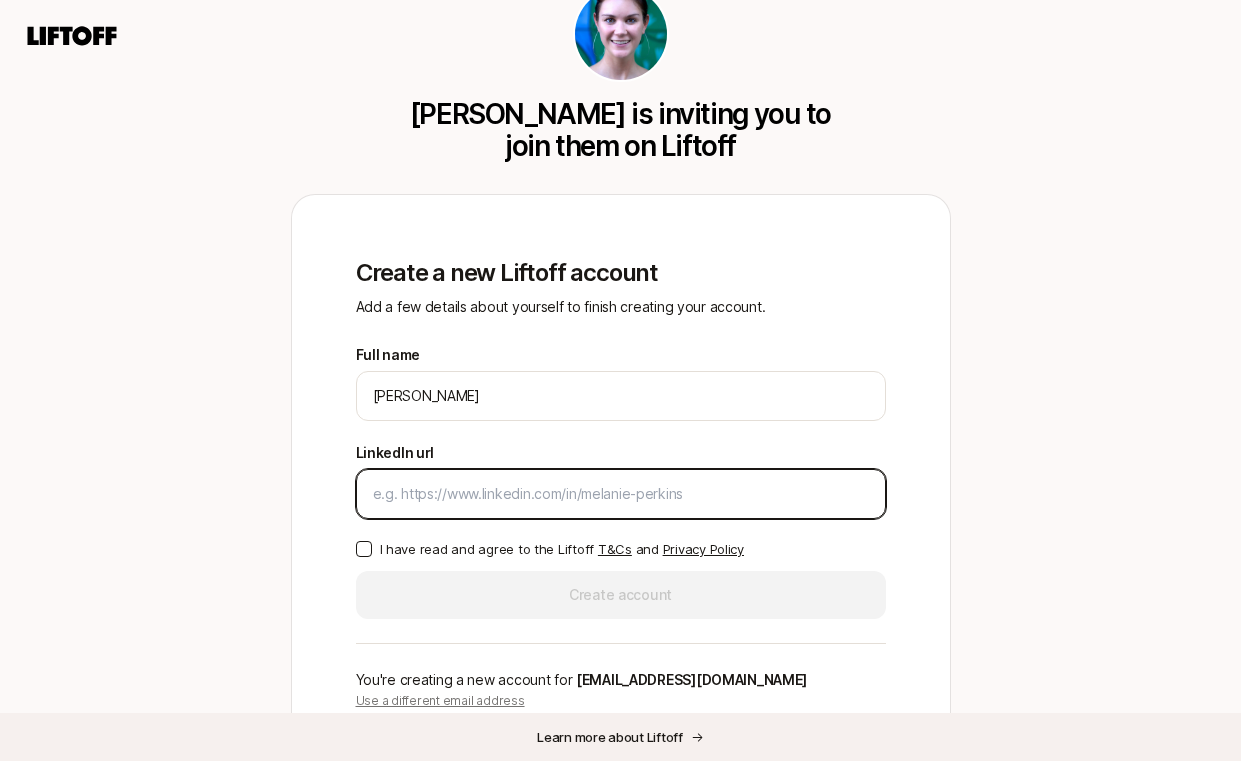 paste on "[URL][DOMAIN_NAME]" 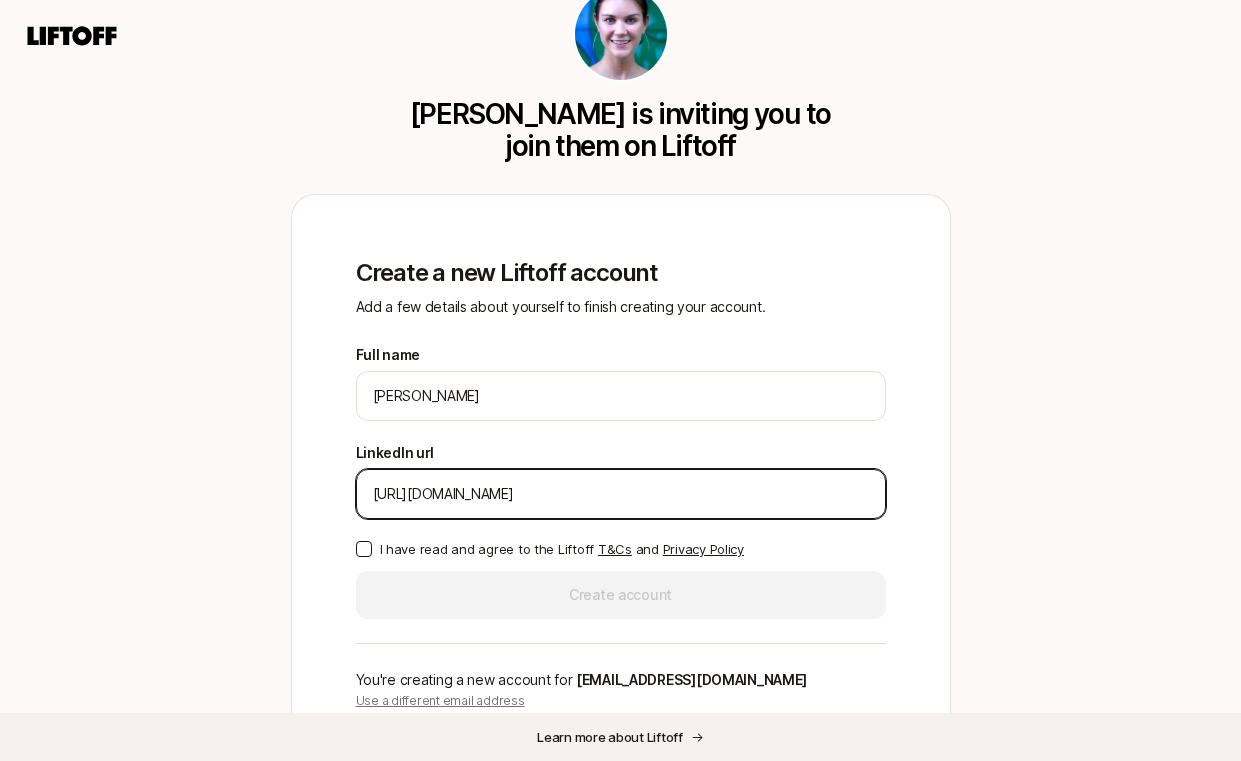 type on "[URL][DOMAIN_NAME]" 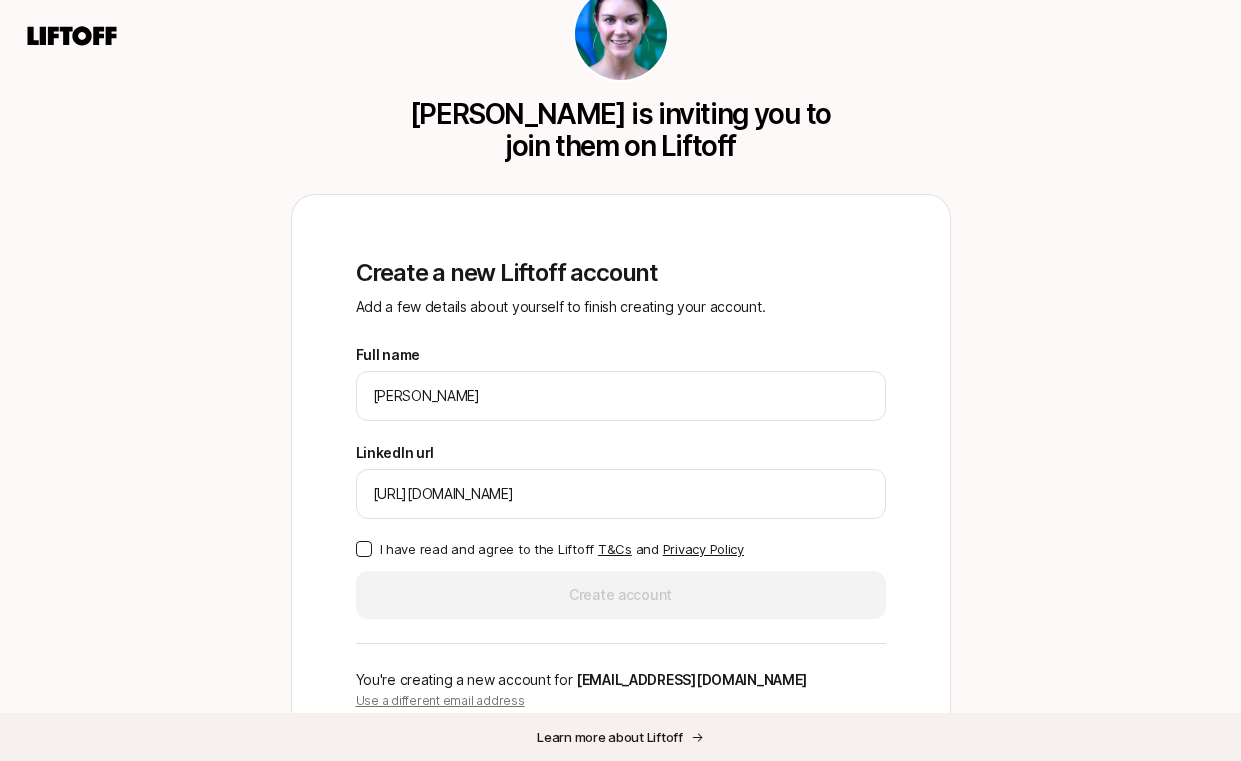 click on "Create a new Liftoff account Add a few details about yourself to finish creating your account. Full name [PERSON_NAME] We'll use  Emi  as your preferred name.   Change Preferred name Emi We'll use this name to address you across Liftoff LinkedIn url [URL][DOMAIN_NAME] I have read and agree to the Liftoff   T&Cs   and   Privacy Policy Create account You're creating a new account for   [EMAIL_ADDRESS][DOMAIN_NAME] Use a different email address" at bounding box center (621, 484) 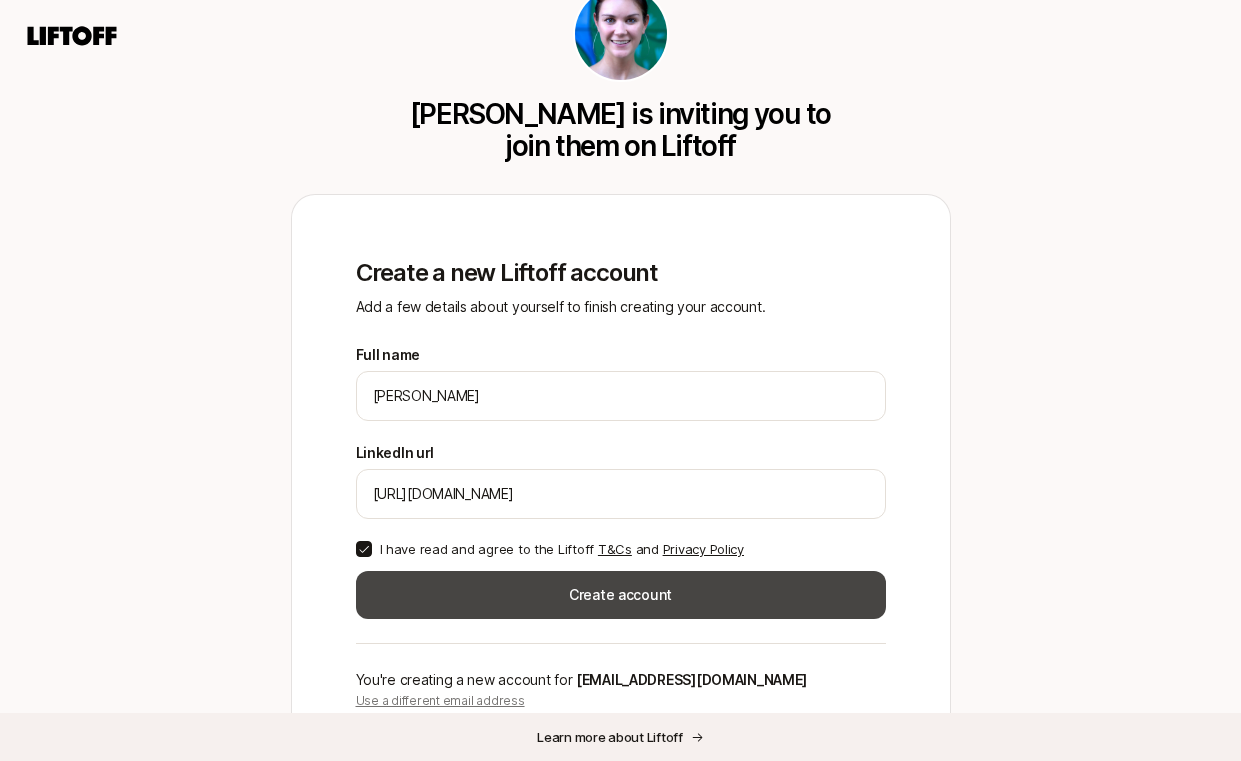 click on "Create account" at bounding box center [621, 595] 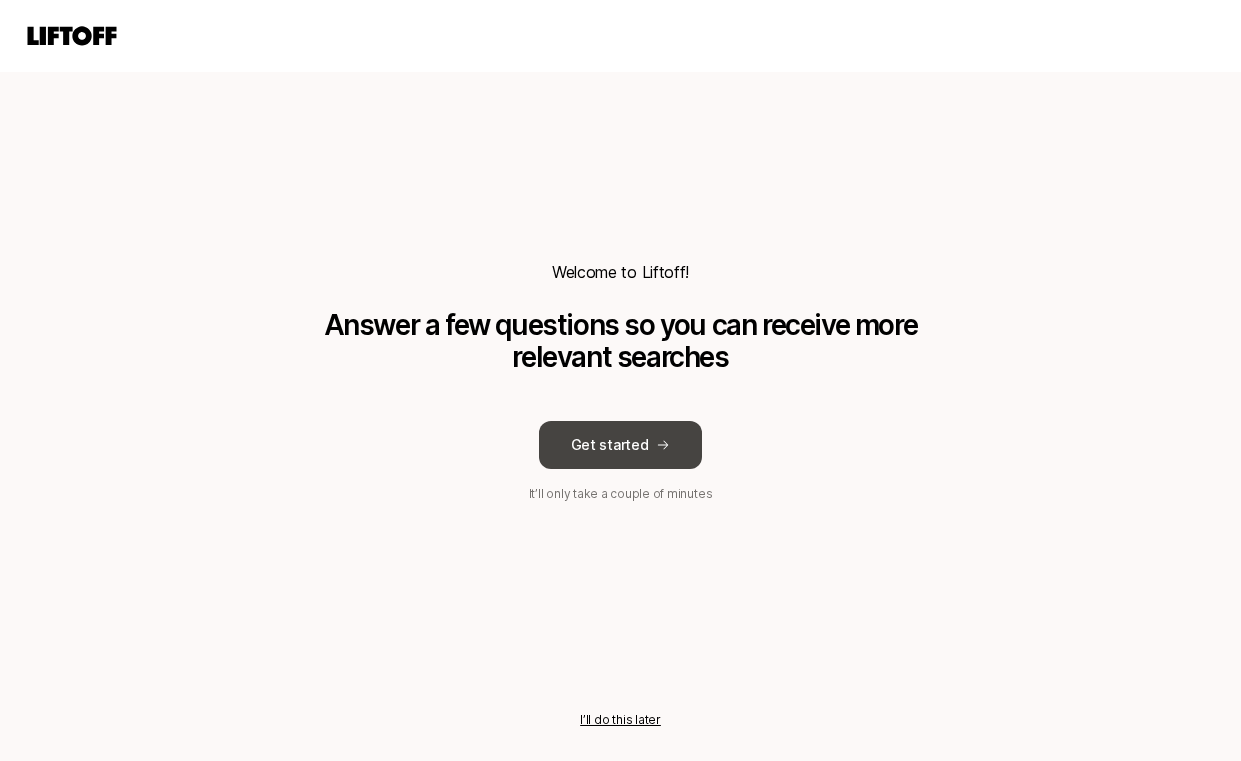 click on "Get started" at bounding box center (621, 445) 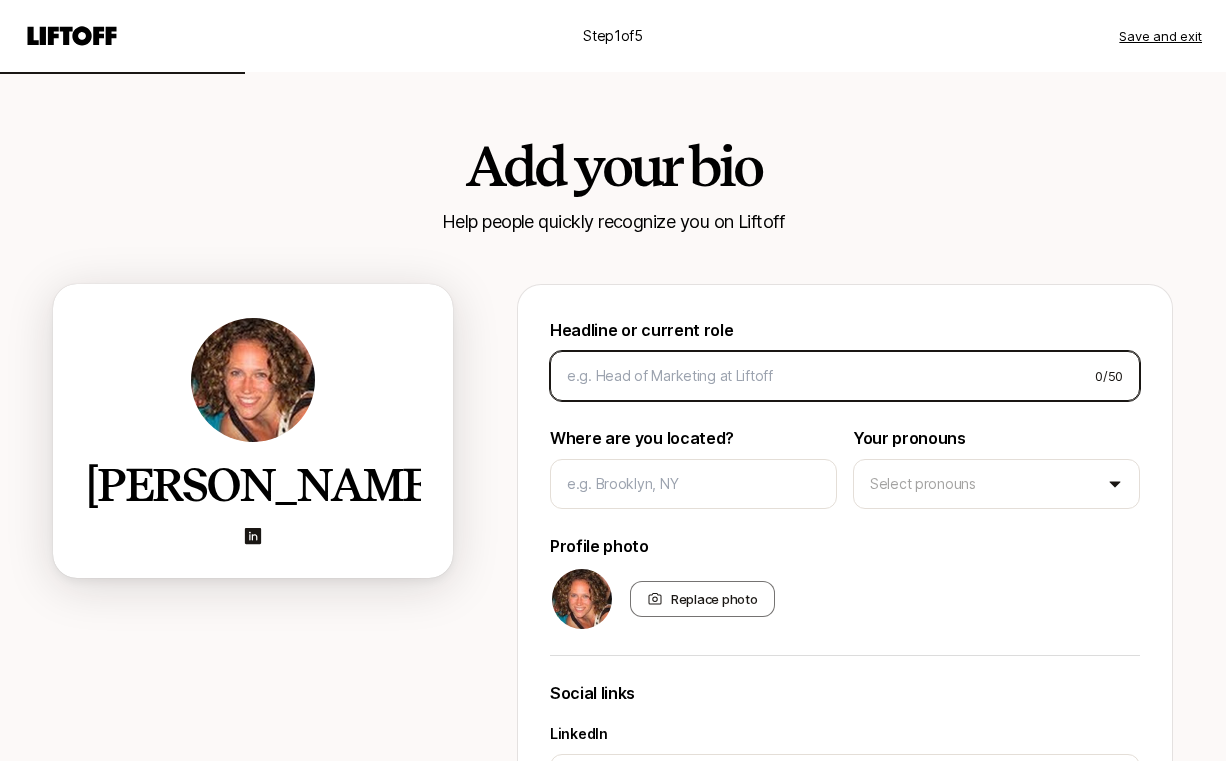 click at bounding box center [823, 376] 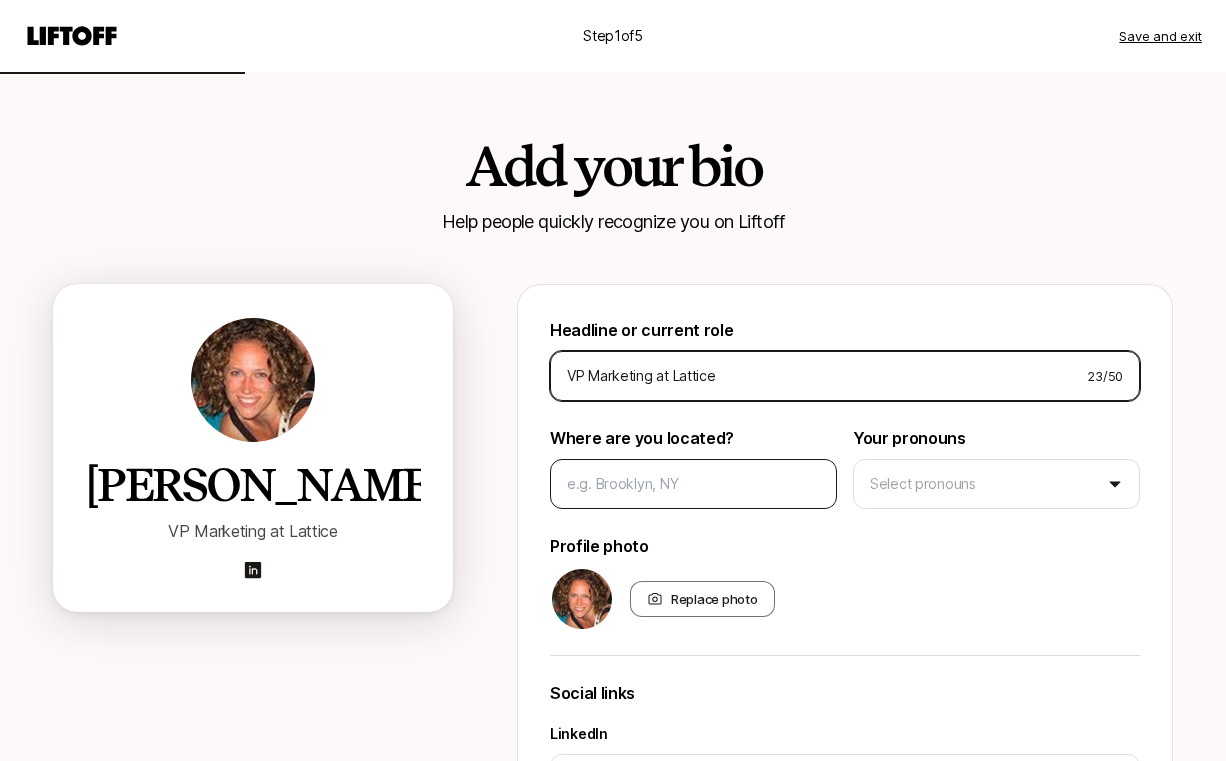 type on "VP Marketing at Lattice" 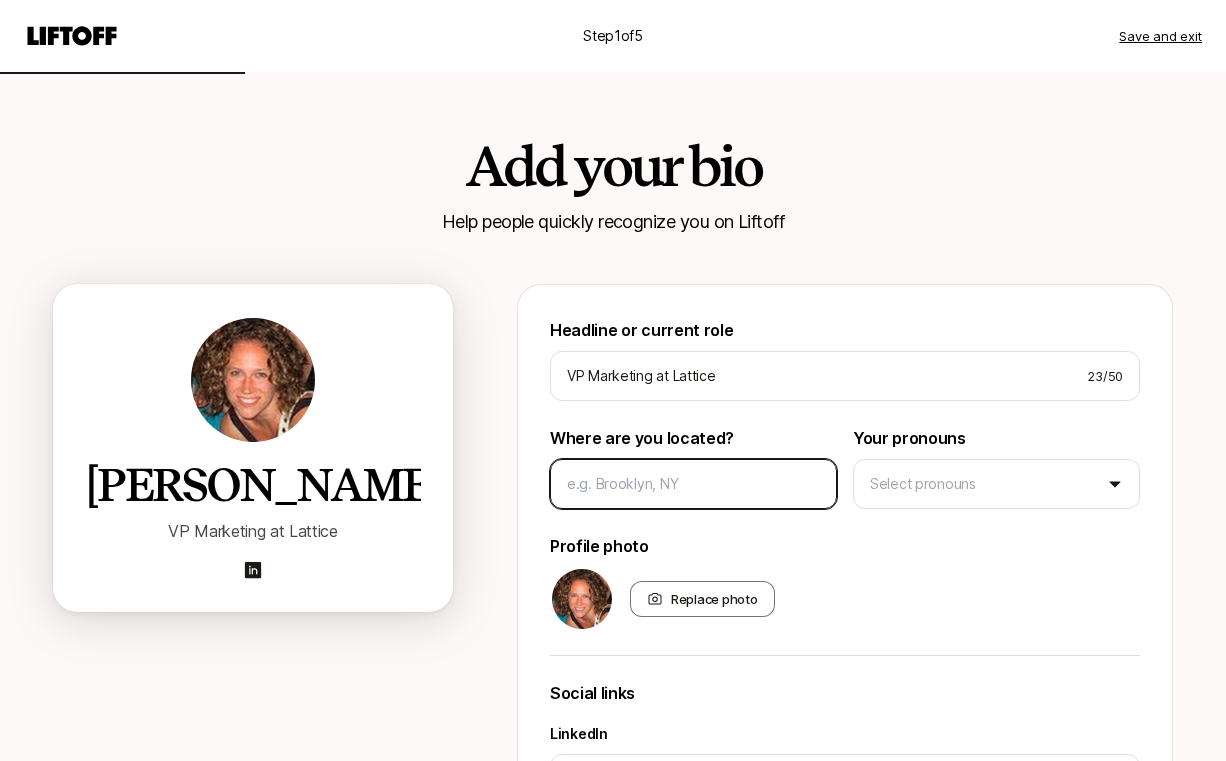 click at bounding box center (693, 484) 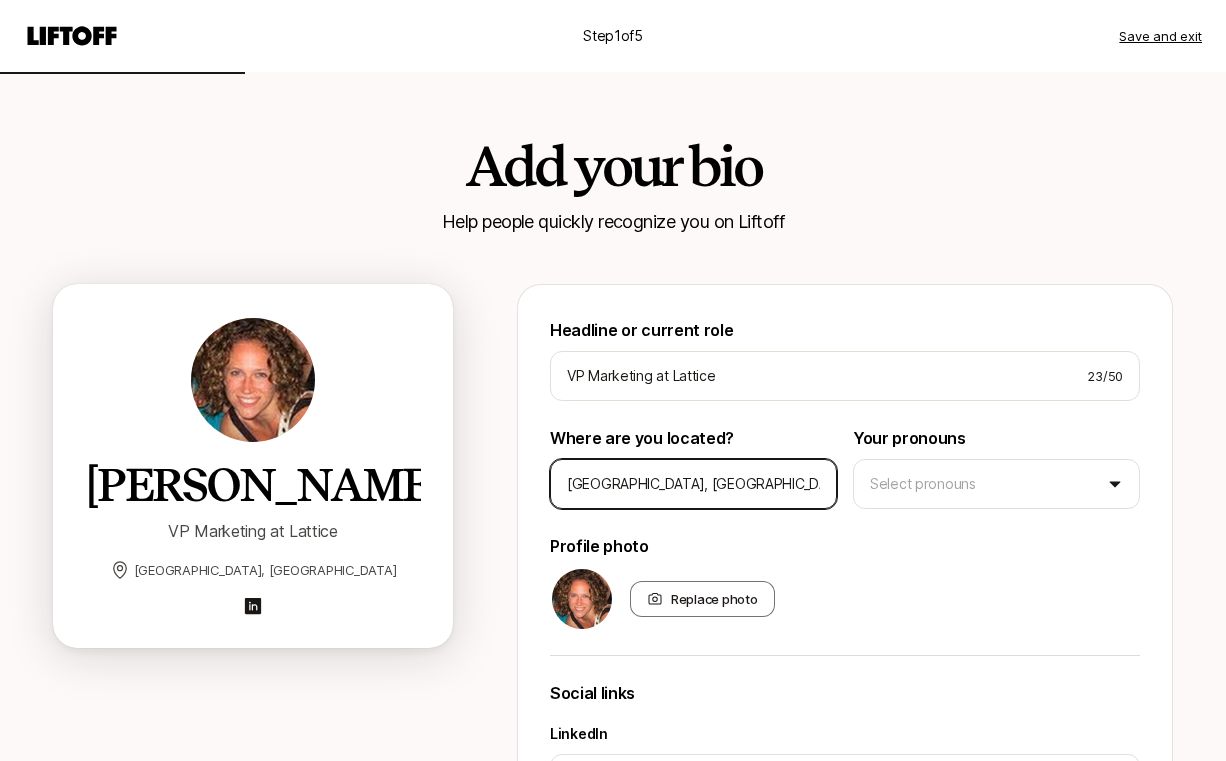 type on "[GEOGRAPHIC_DATA], [GEOGRAPHIC_DATA]" 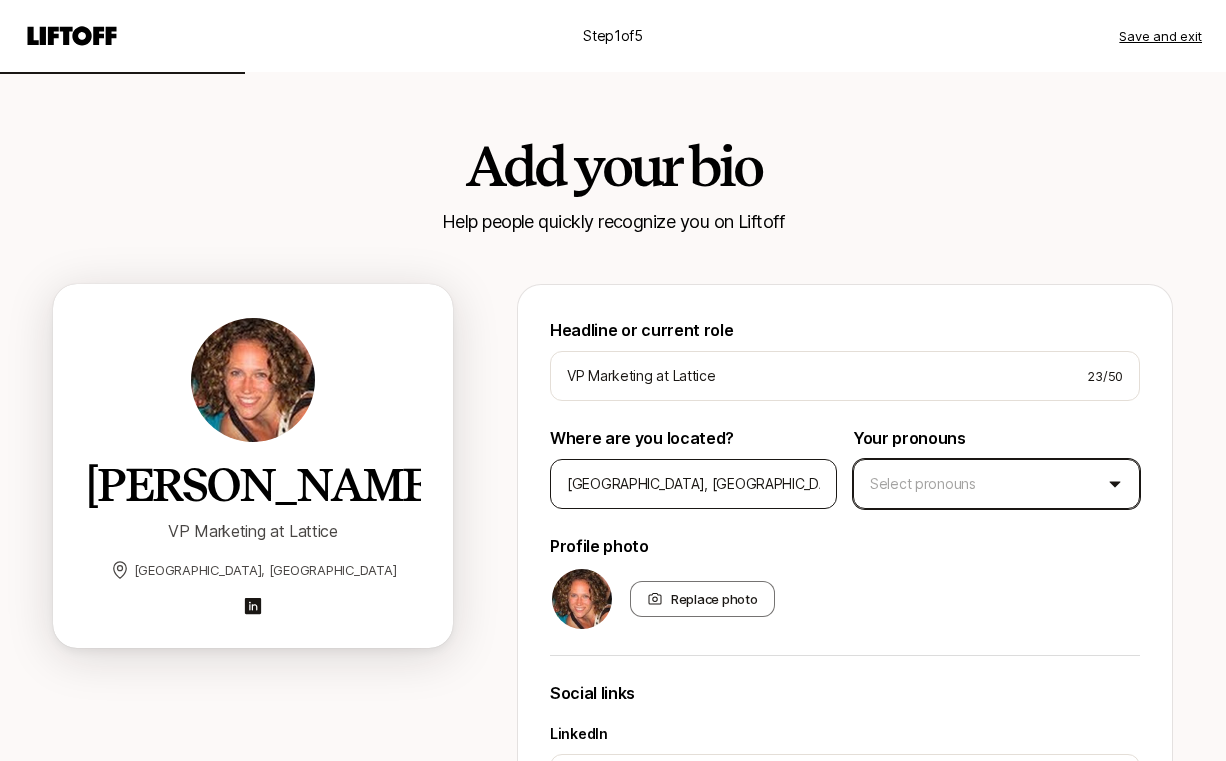 type 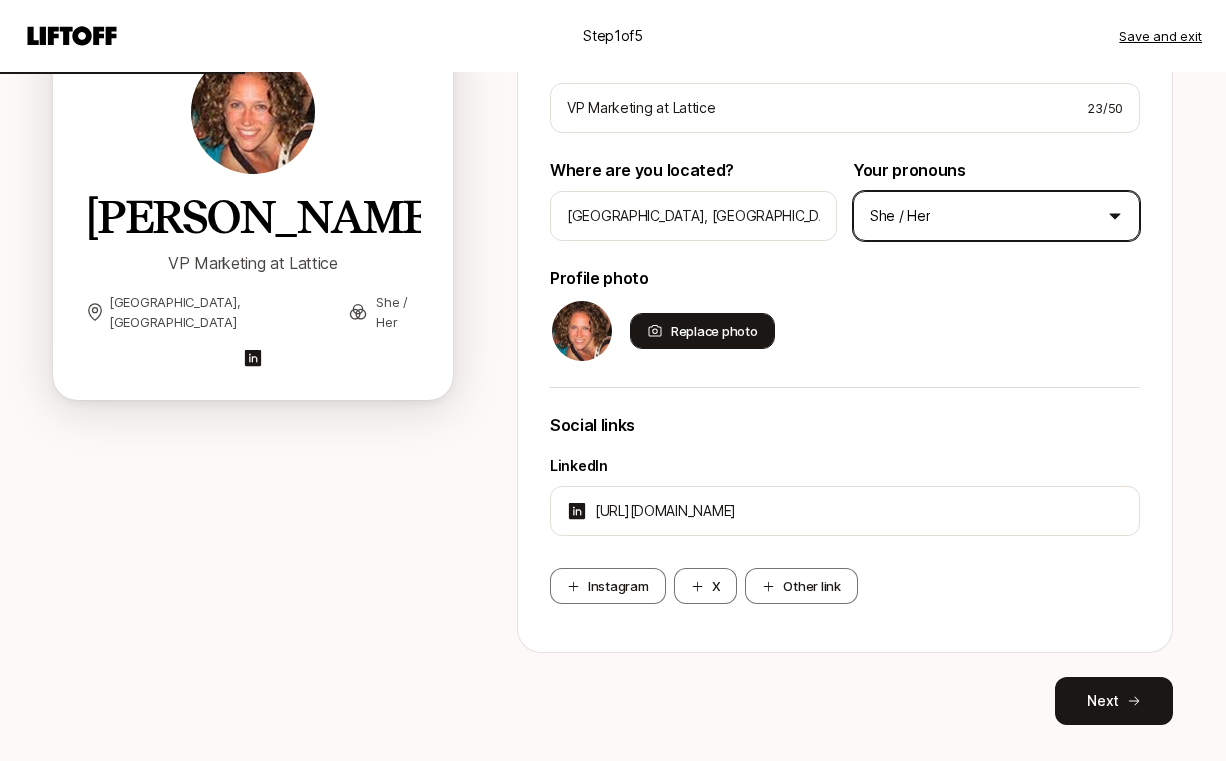 scroll, scrollTop: 275, scrollLeft: 0, axis: vertical 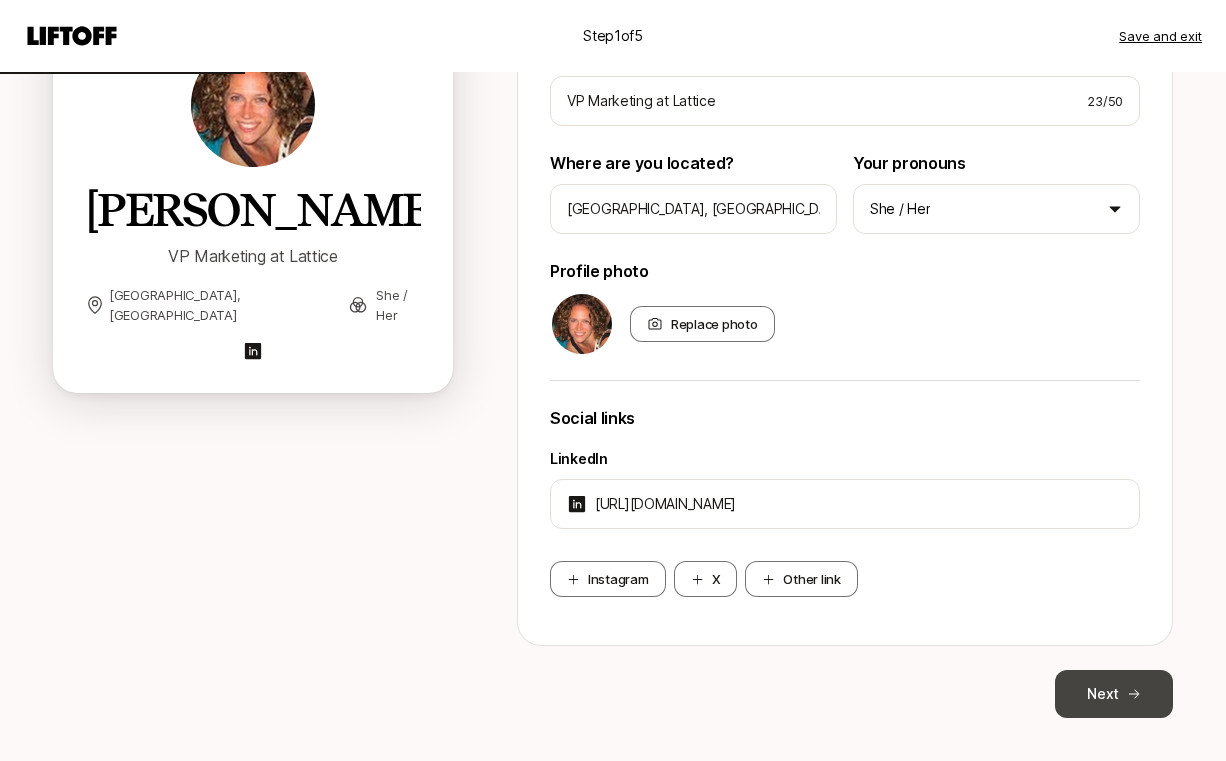 click on "Next" at bounding box center (1114, 694) 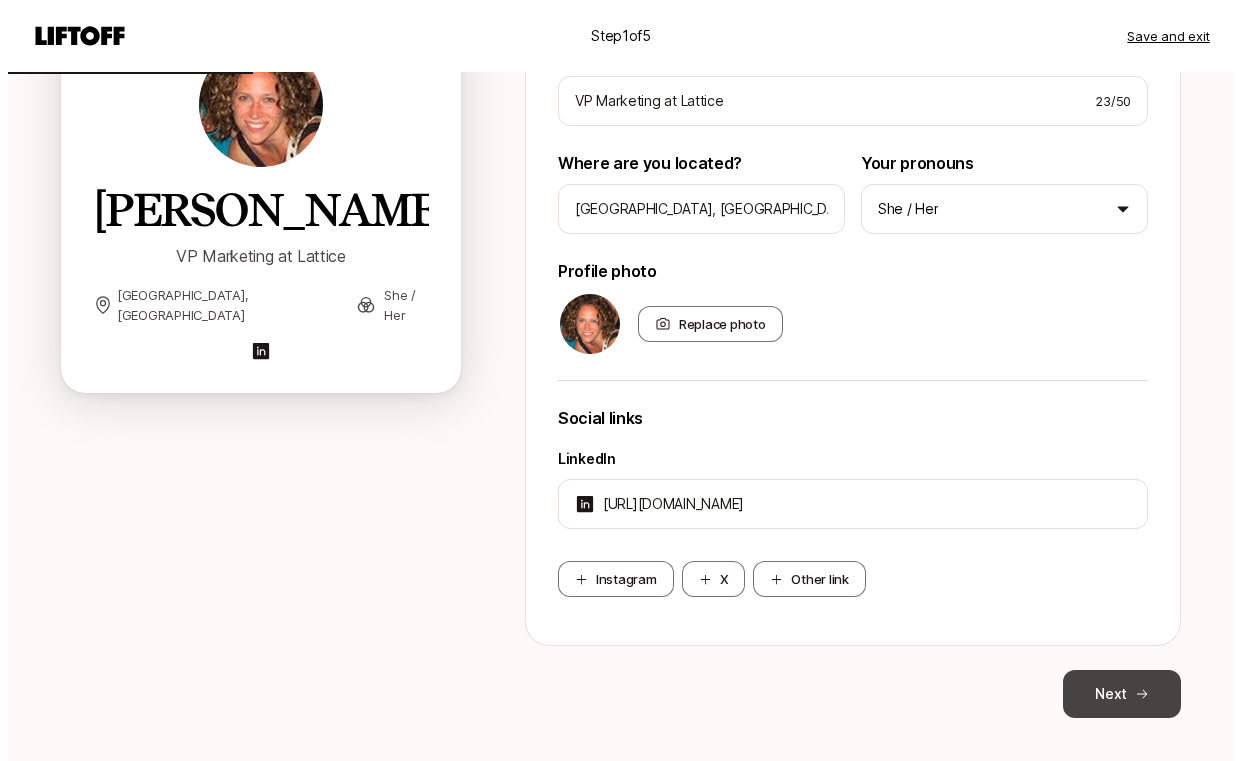 scroll, scrollTop: 0, scrollLeft: 0, axis: both 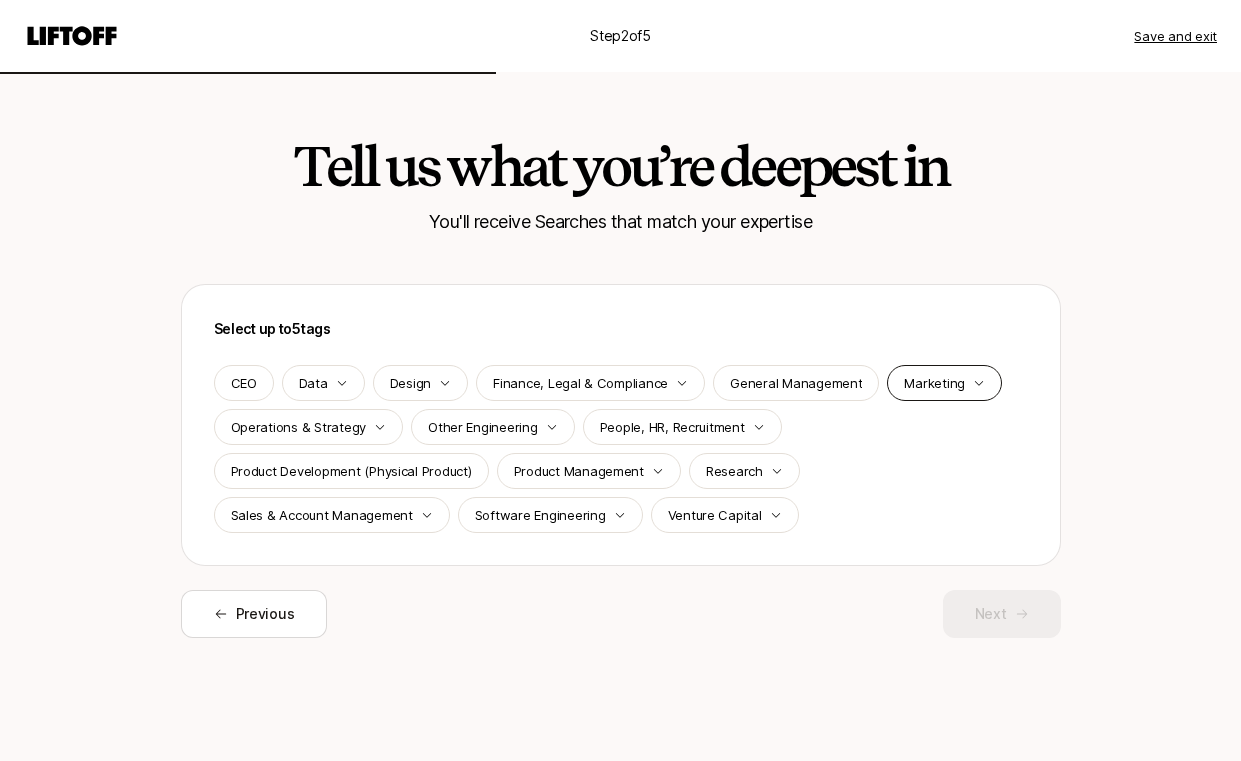 click on "Marketing" at bounding box center (934, 383) 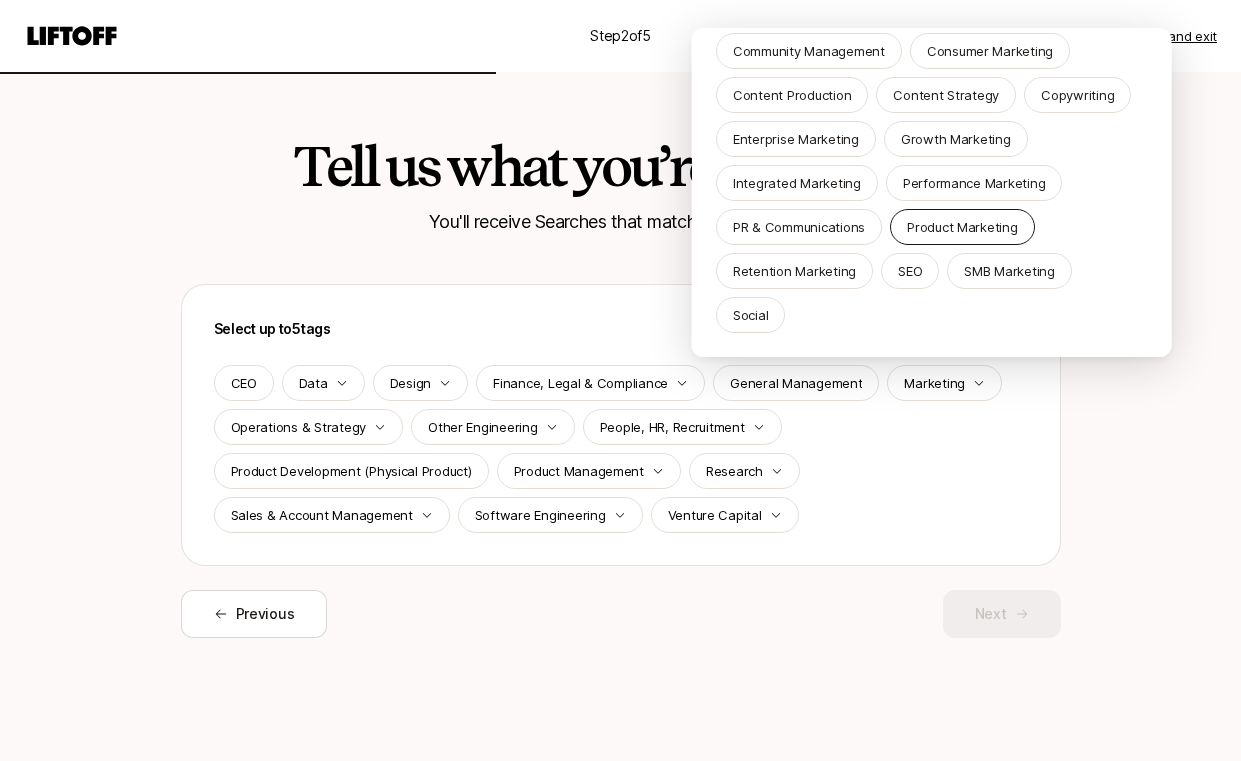 click on "Product Marketing" at bounding box center [962, 227] 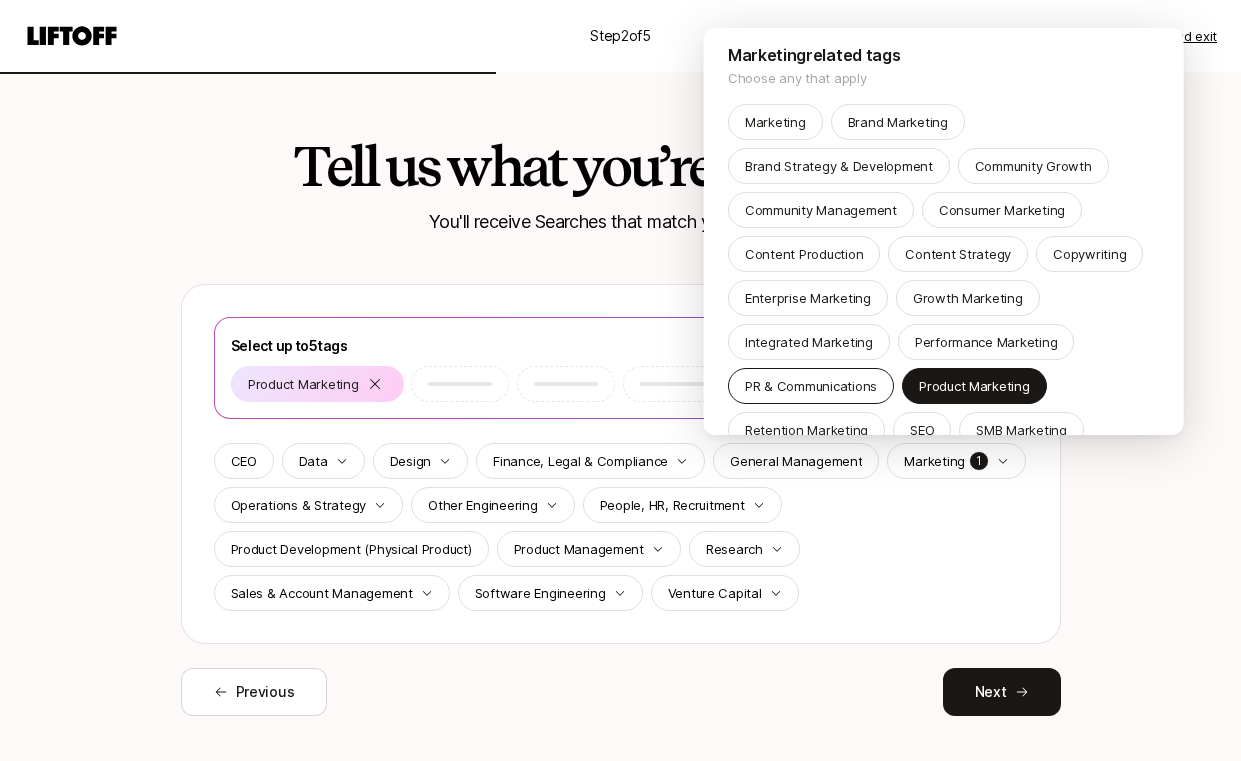 scroll, scrollTop: 0, scrollLeft: 0, axis: both 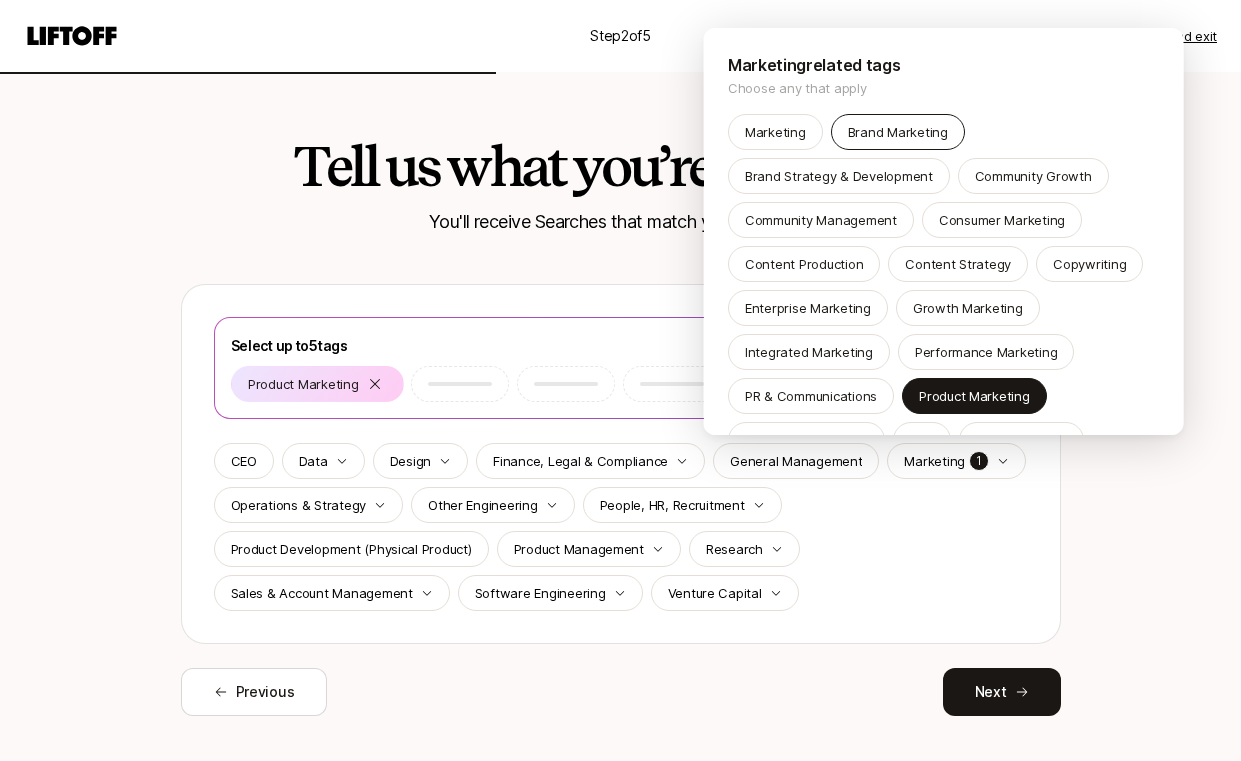 click on "Brand Marketing" at bounding box center [897, 132] 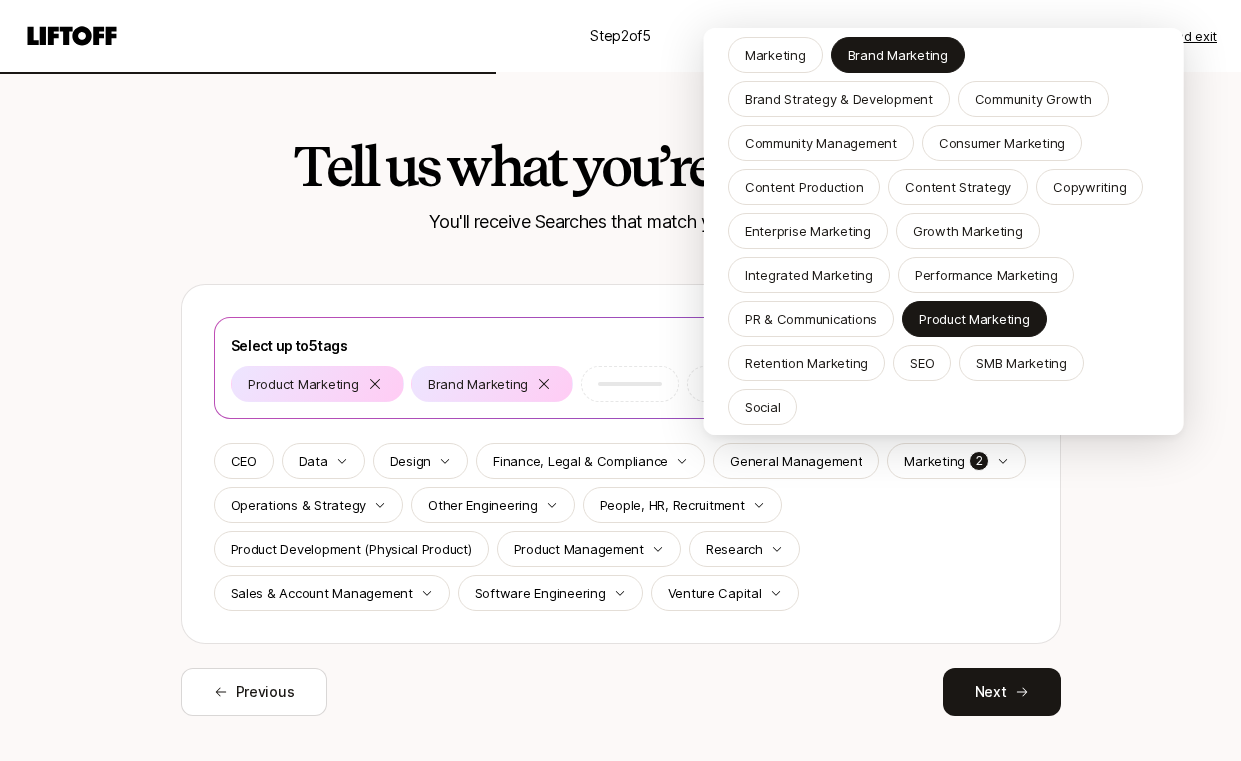 scroll, scrollTop: 91, scrollLeft: 0, axis: vertical 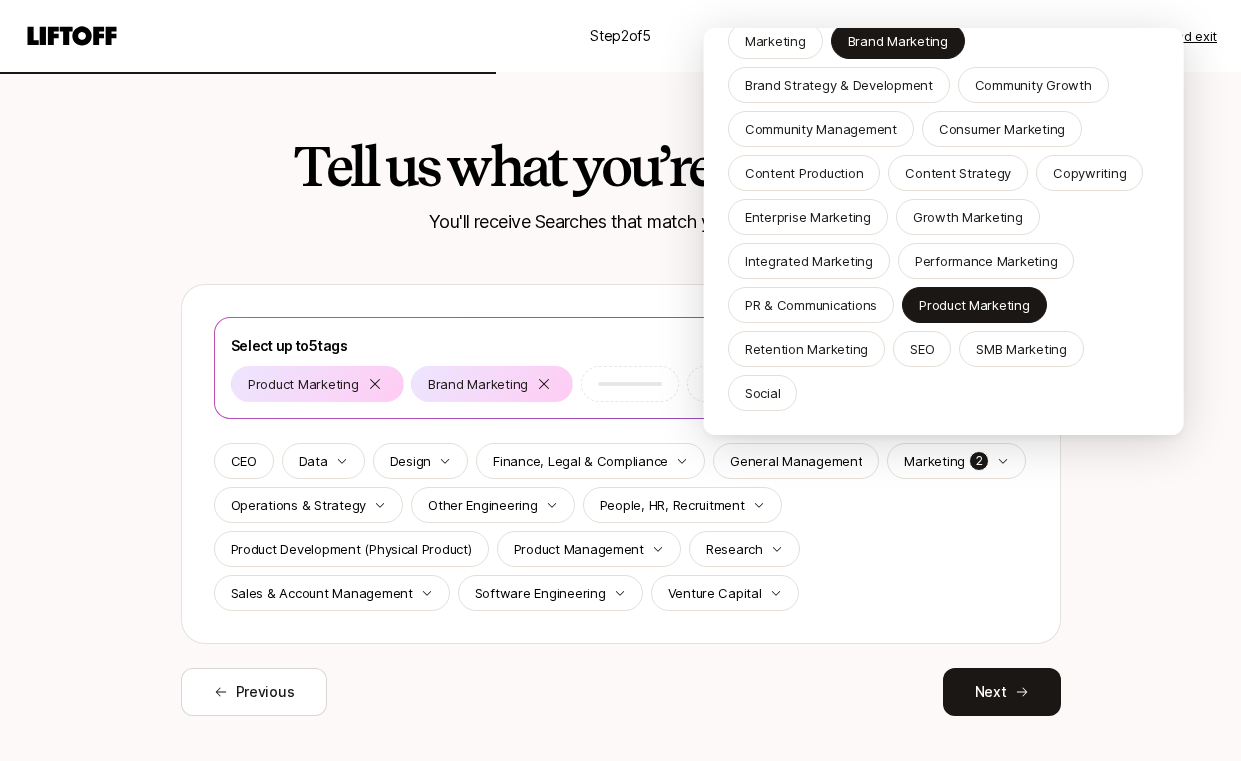 click on "Step  2  of  5 Save and exit Tell us what you’re deepest in You'll receive Searches that match your expertise Select up to  5  tags Product Marketing Brand Marketing CEO Data Design Finance, Legal & Compliance General Management Marketing 2 Operations & Strategy Other Engineering People, HR, Recruitment Product Development (Physical Product) Product Management Research Sales & Account Management Software Engineering Venture Capital Previous Next Marketing  related tags Choose any that apply Marketing Brand Marketing Brand Strategy & Development Community Growth Community Management Consumer Marketing Content Production Content Strategy Copywriting Enterprise Marketing Growth Marketing Integrated Marketing Performance Marketing PR & Communications Product Marketing Retention Marketing SEO SMB Marketing Social" at bounding box center (620, 380) 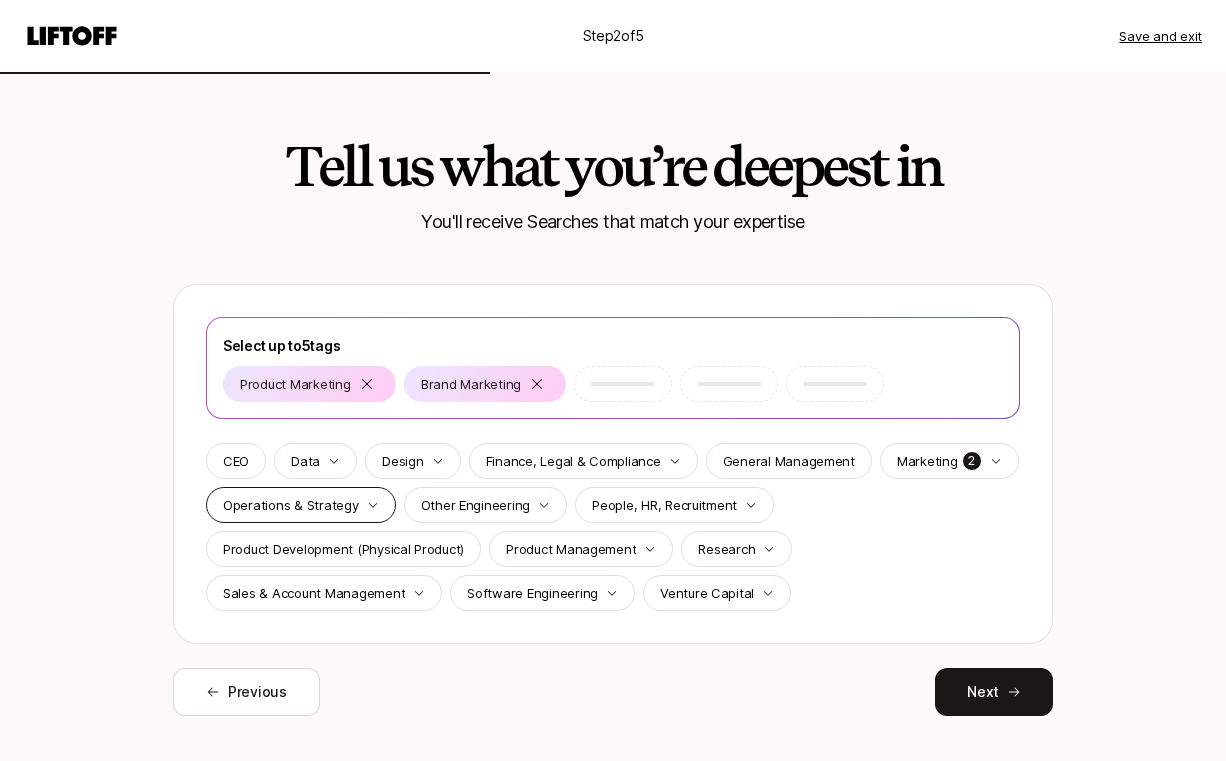 click on "Operations & Strategy" at bounding box center [301, 505] 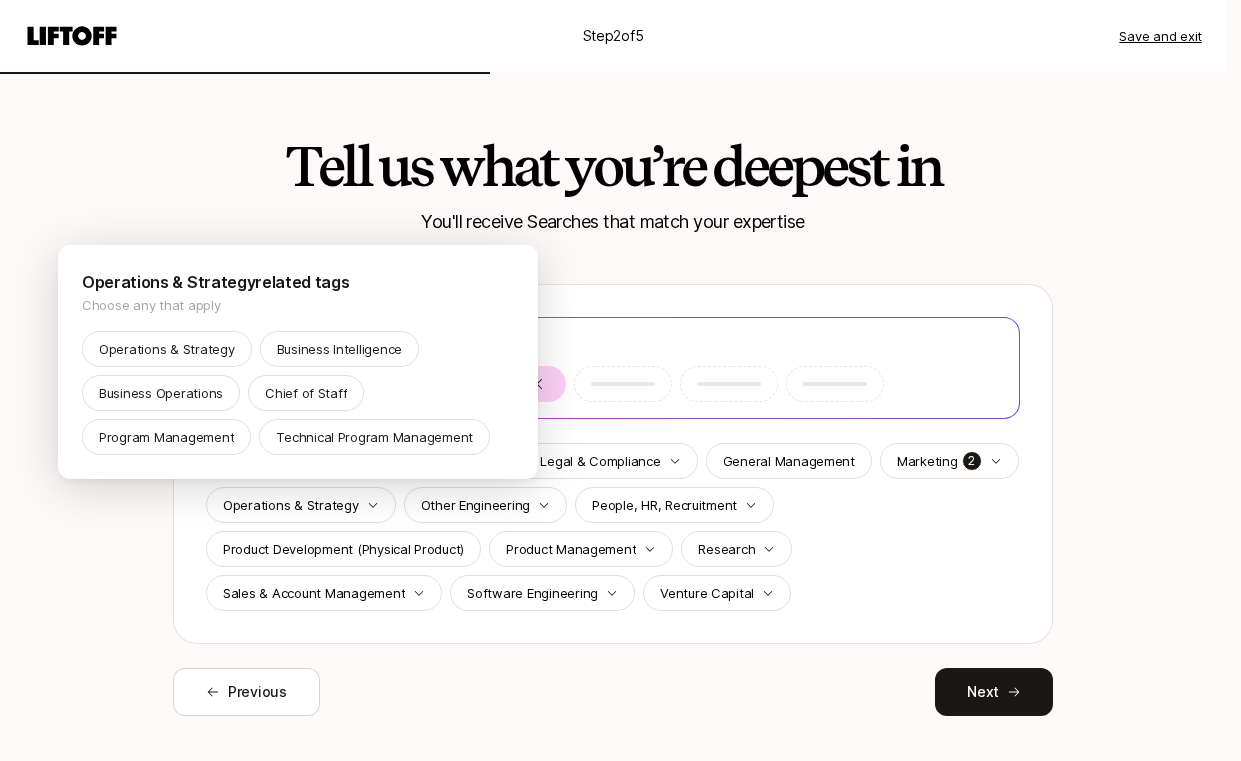 click on "Step  2  of  5 Save and exit Tell us what you’re deepest in You'll receive Searches that match your expertise Select up to  5  tags Product Marketing Brand Marketing CEO Data Design Finance, Legal & Compliance General Management Marketing 2 Operations & Strategy Other Engineering People, HR, Recruitment Product Development (Physical Product) Product Management Research Sales & Account Management Software Engineering Venture Capital Previous Next Operations & Strategy  related tags Choose any that apply Operations & Strategy Business Intelligence Business Operations Chief of Staff Program Management Technical Program Management" at bounding box center (620, 380) 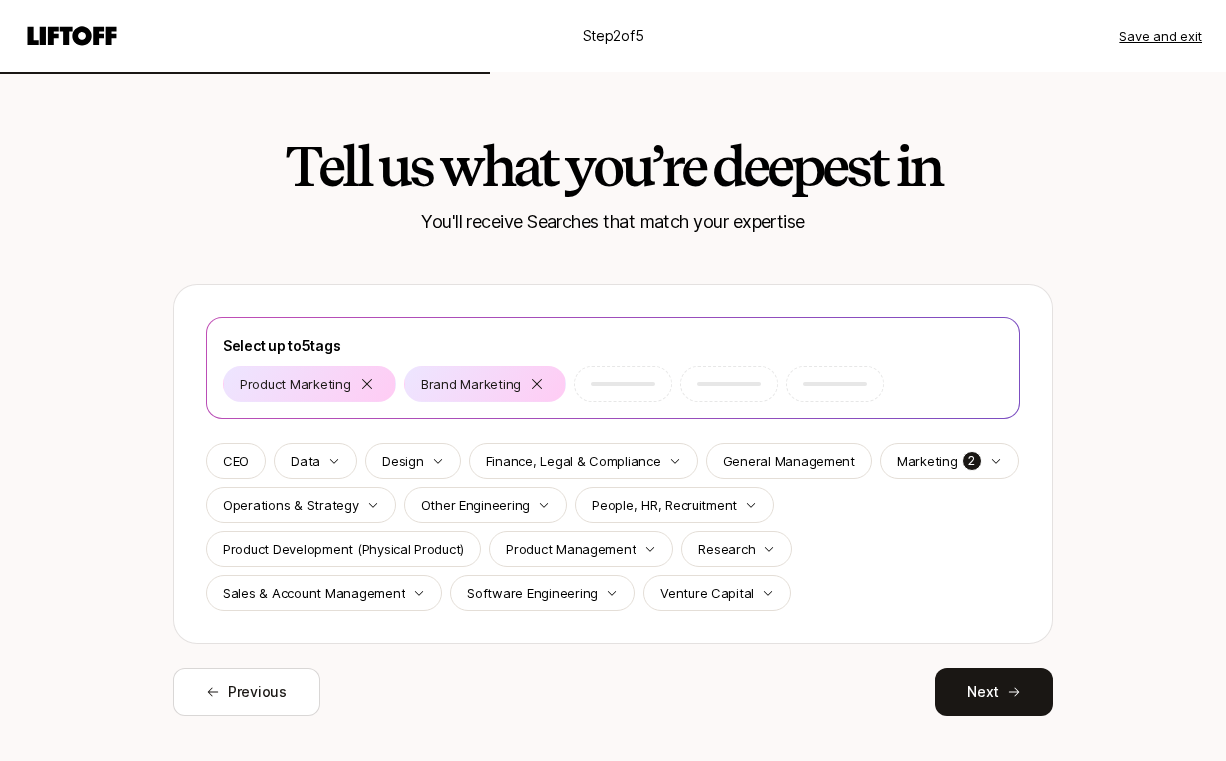 click at bounding box center (623, 384) 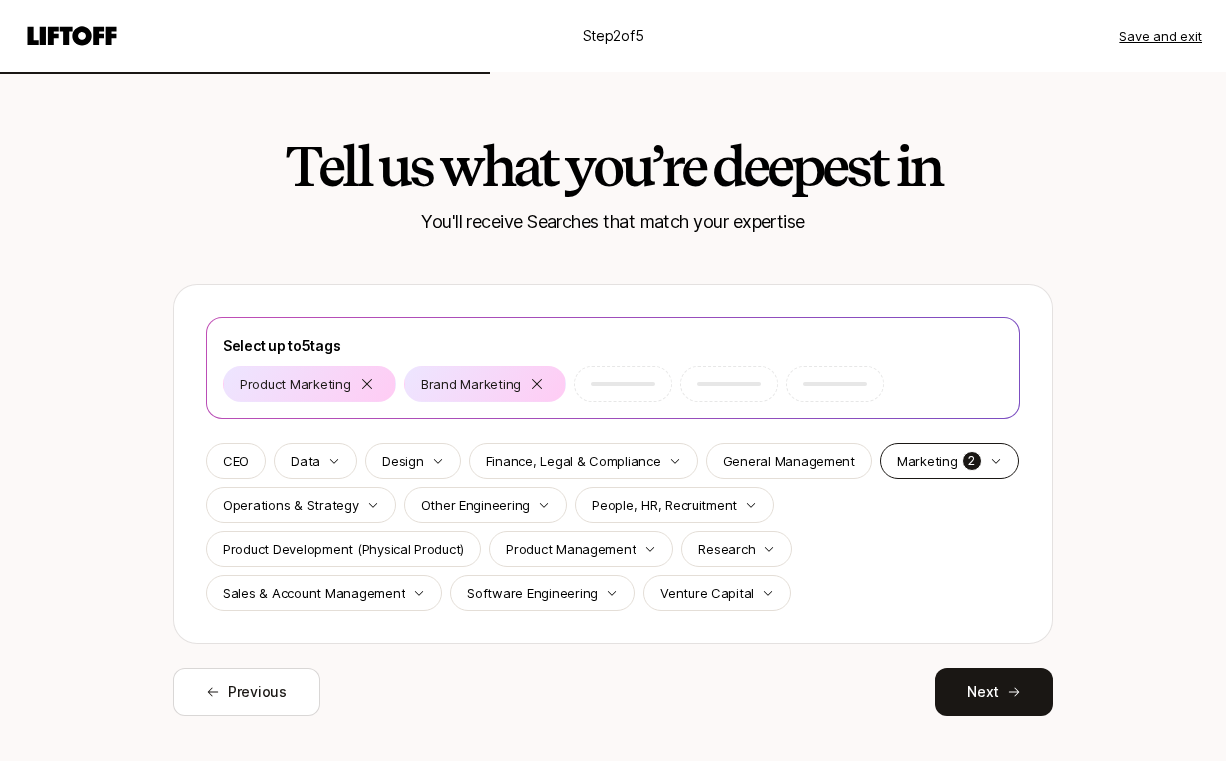 click on "Marketing" at bounding box center (927, 461) 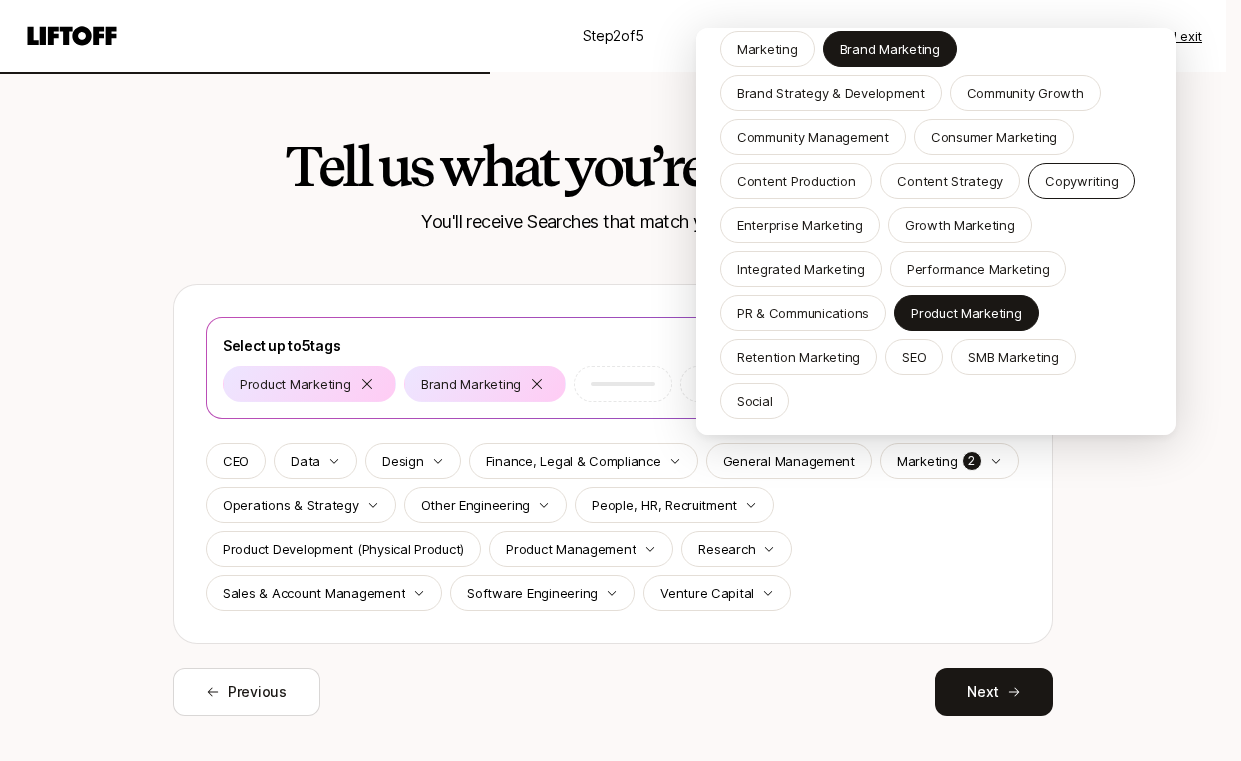 scroll, scrollTop: 91, scrollLeft: 0, axis: vertical 